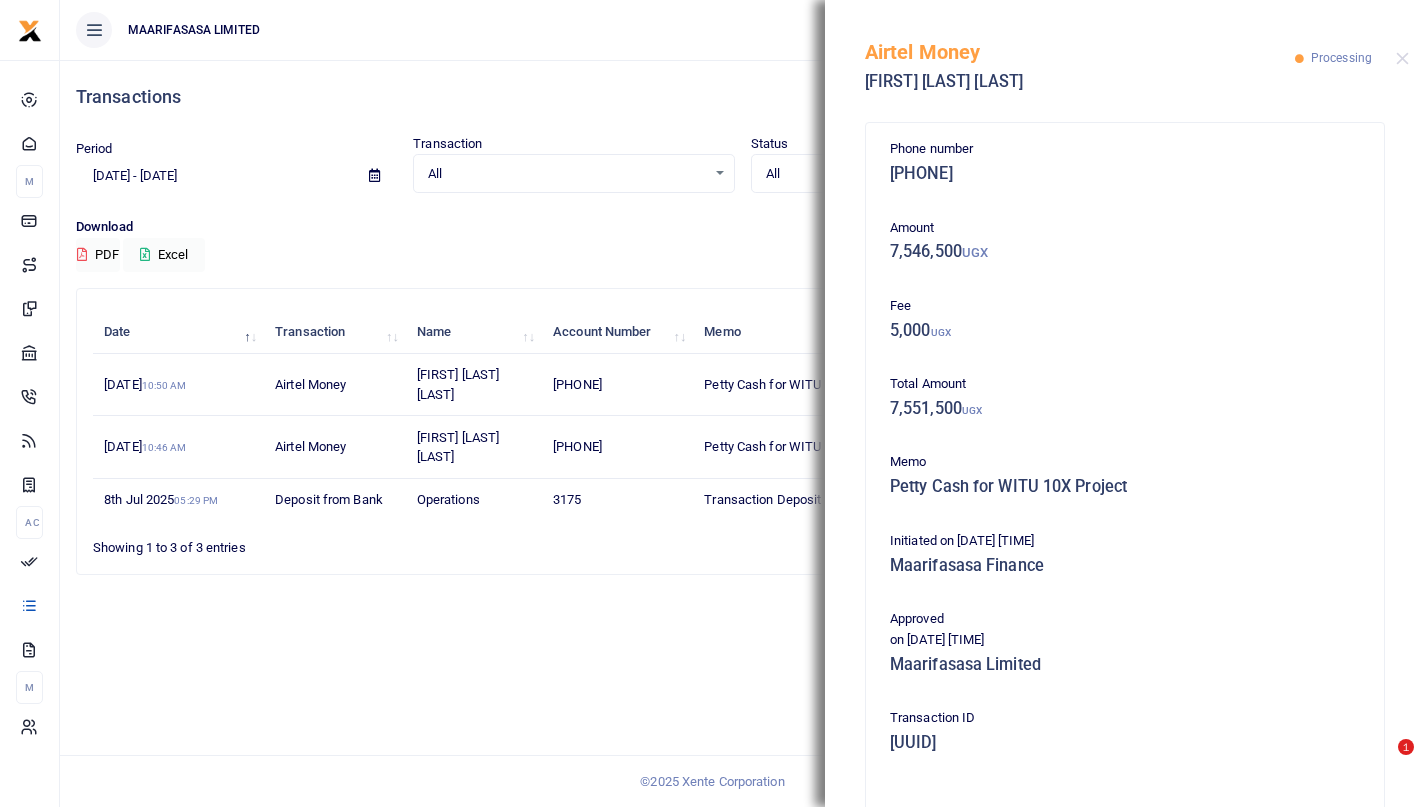 scroll, scrollTop: 0, scrollLeft: 0, axis: both 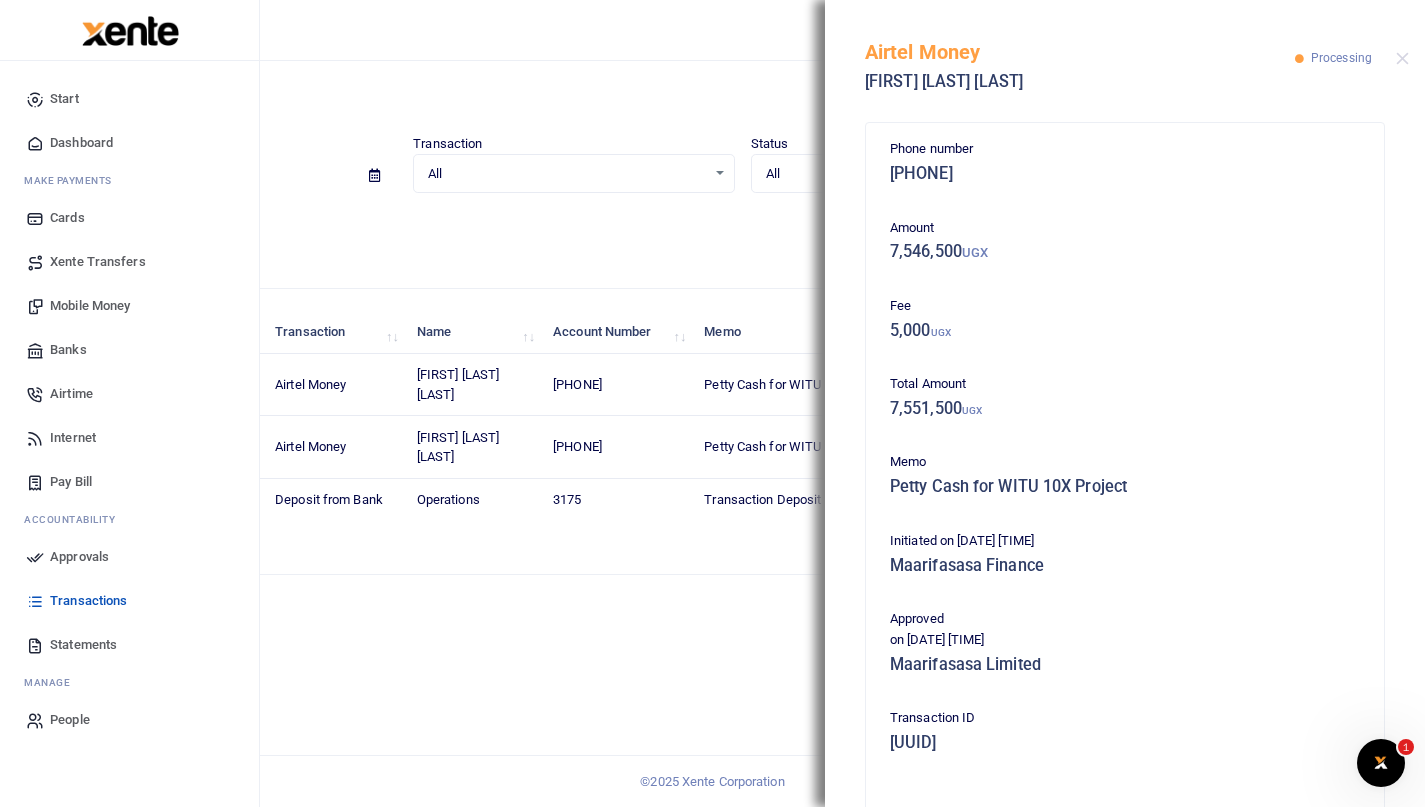 click on "Approvals" at bounding box center (79, 557) 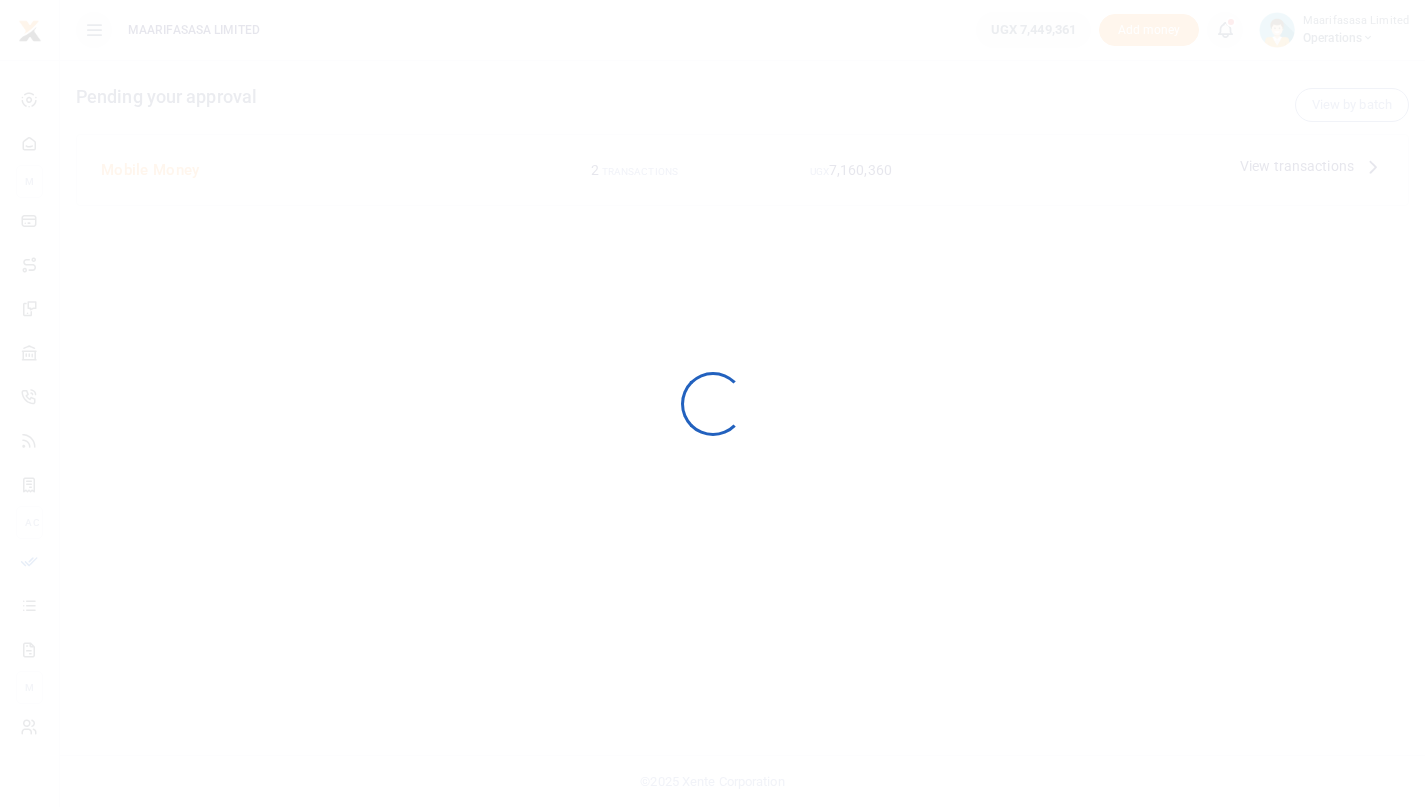 scroll, scrollTop: 0, scrollLeft: 0, axis: both 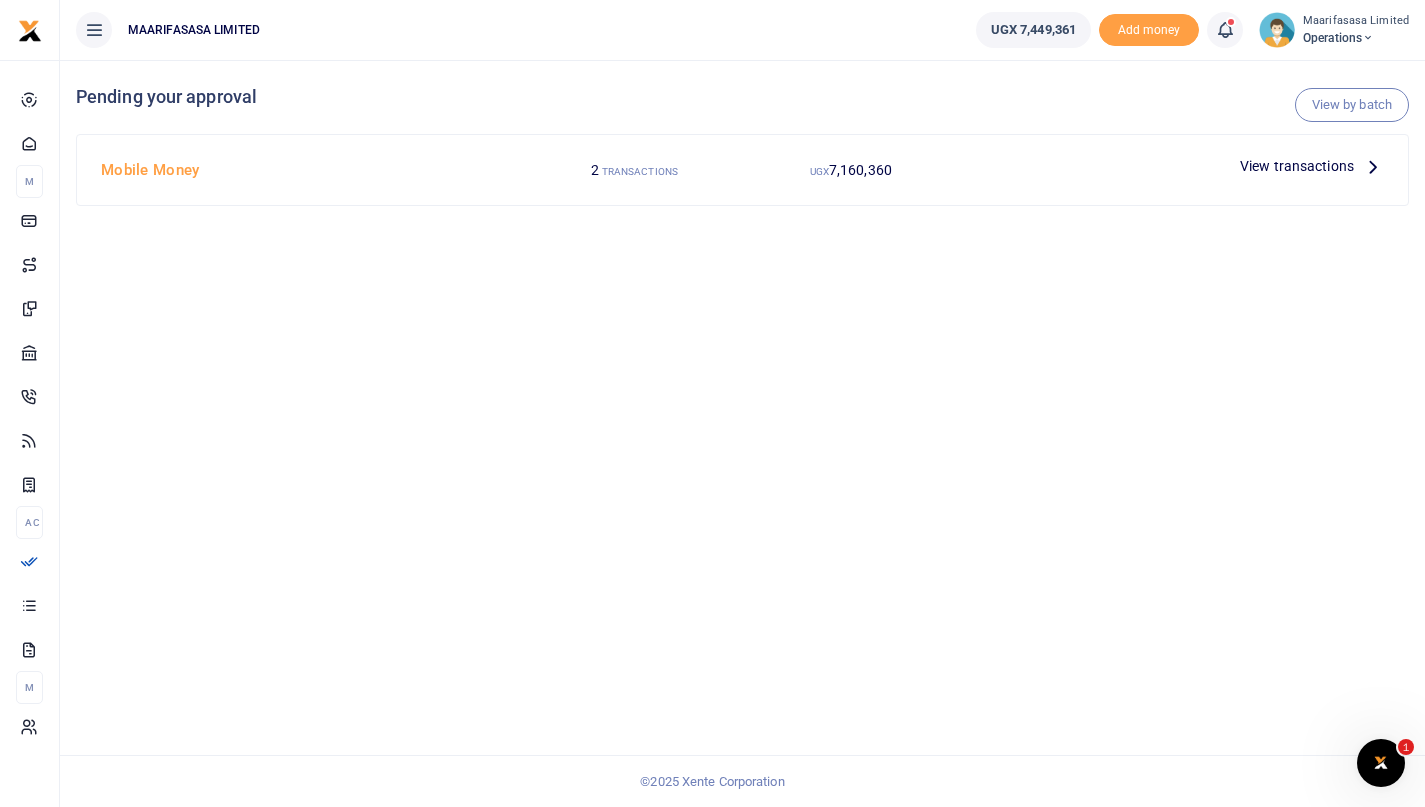 click on "View transactions" at bounding box center (1297, 166) 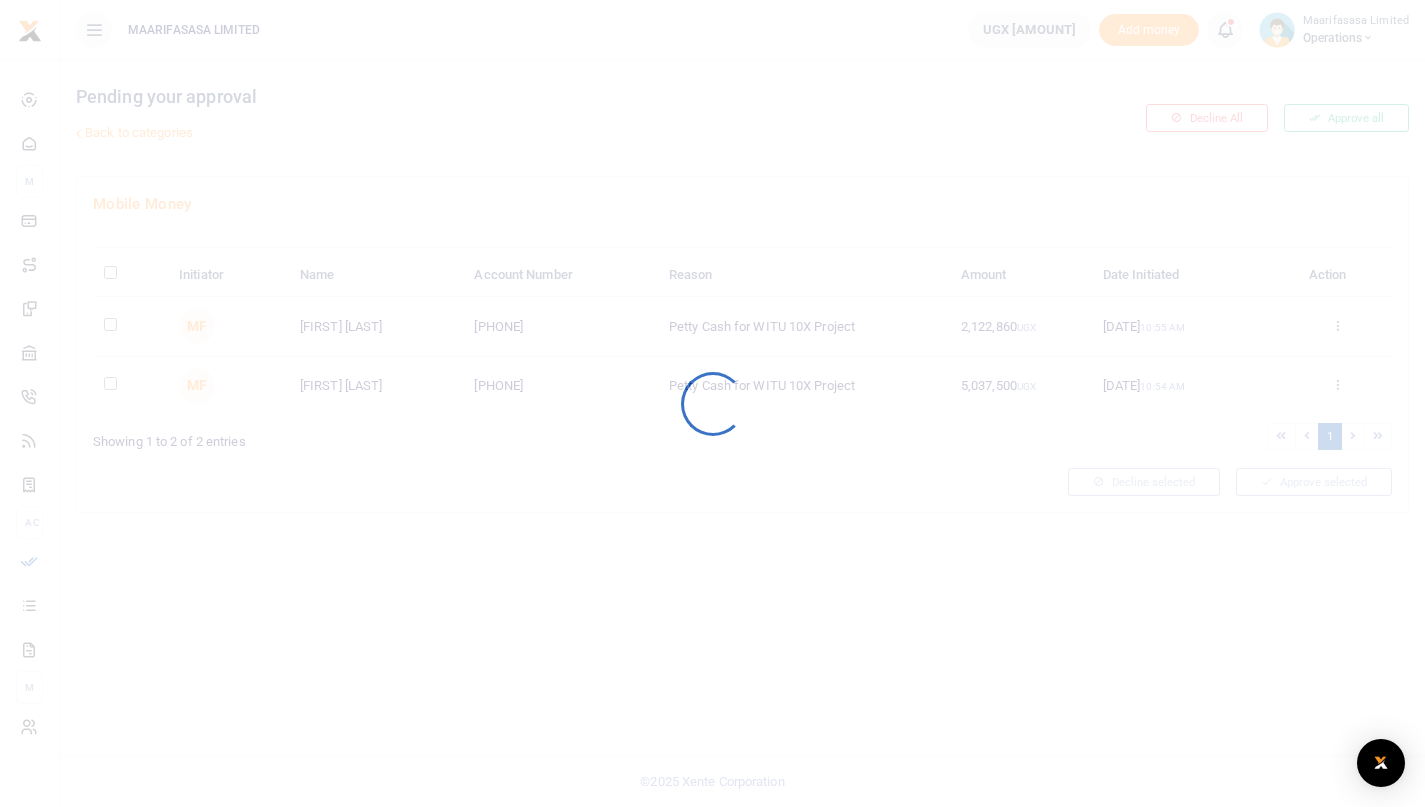 scroll, scrollTop: 0, scrollLeft: 0, axis: both 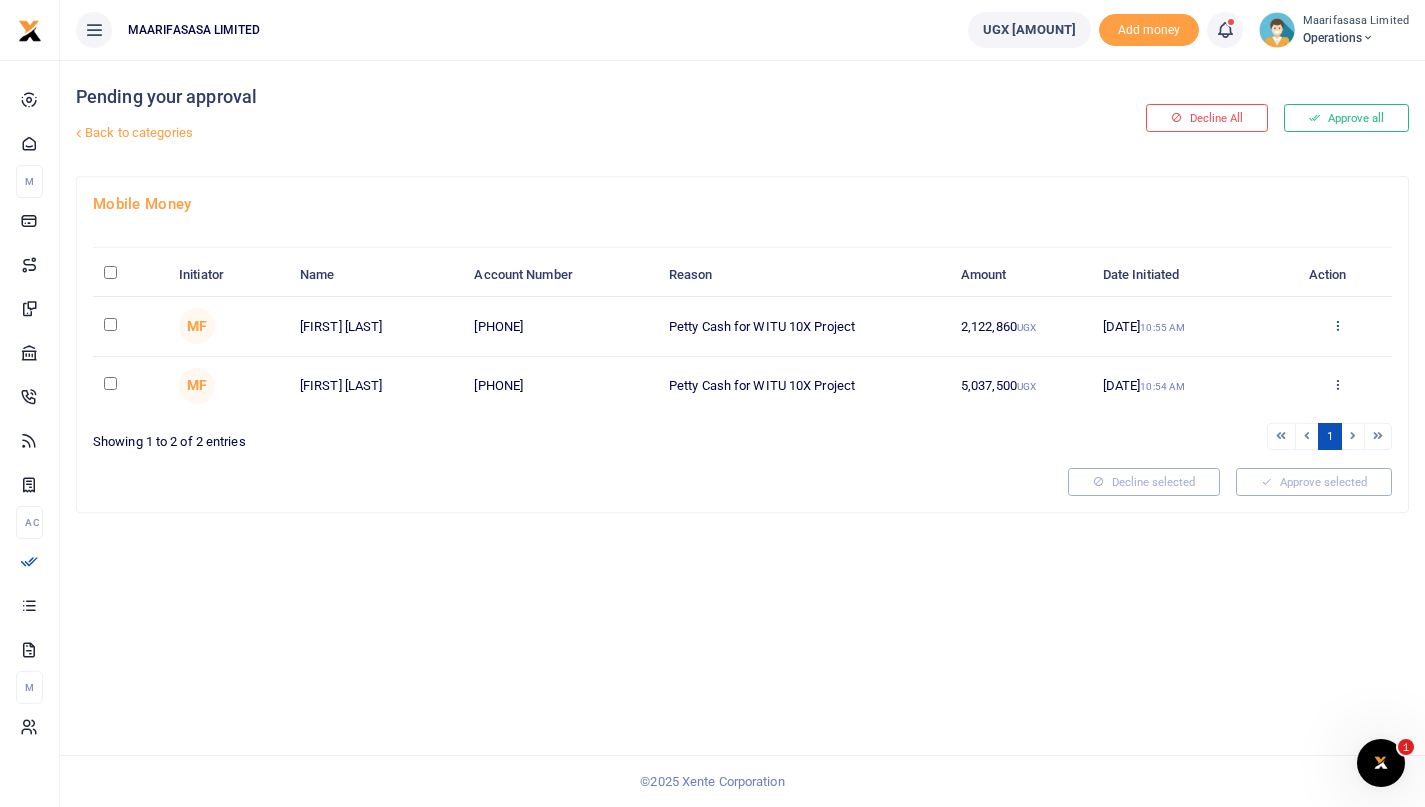 click at bounding box center (1337, 325) 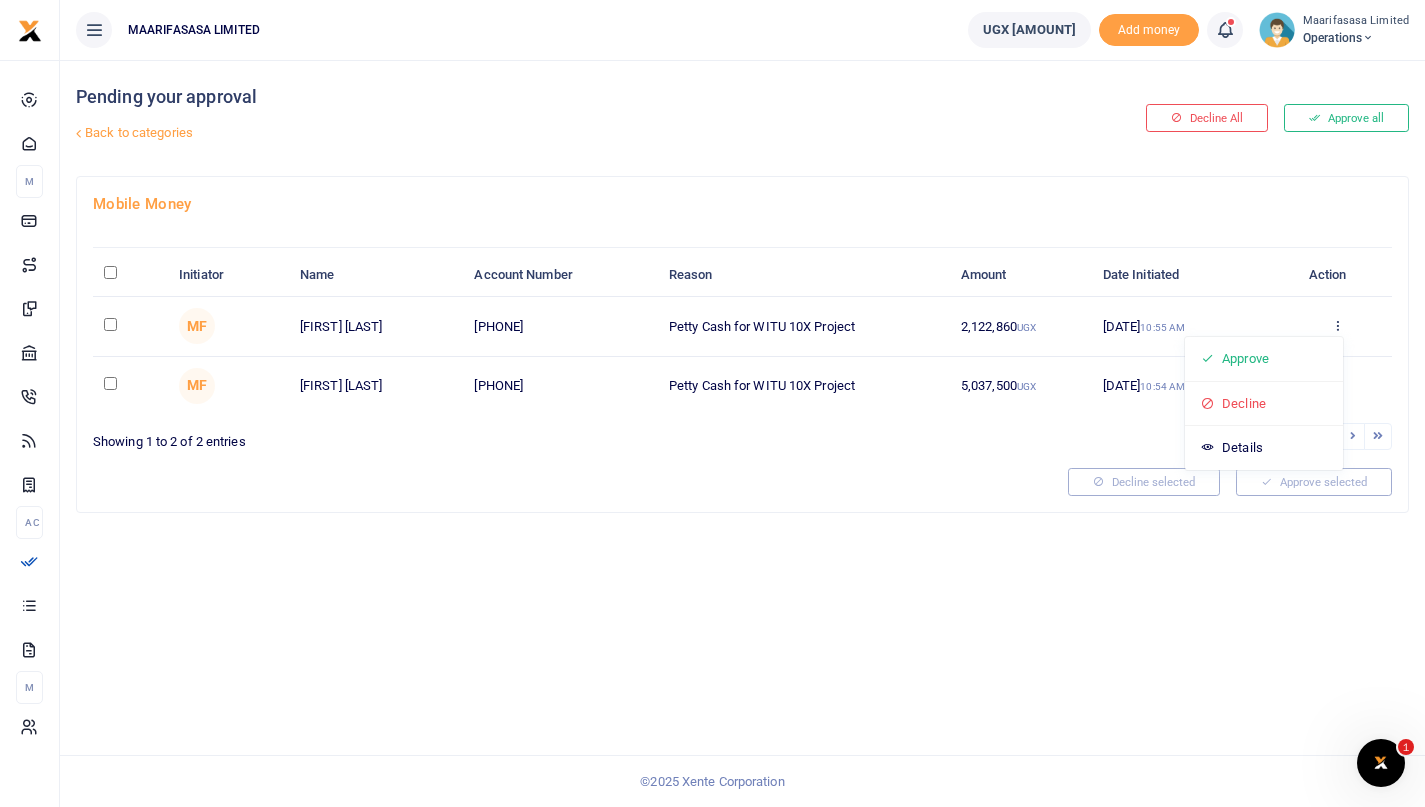 click on "1" at bounding box center [1072, 436] 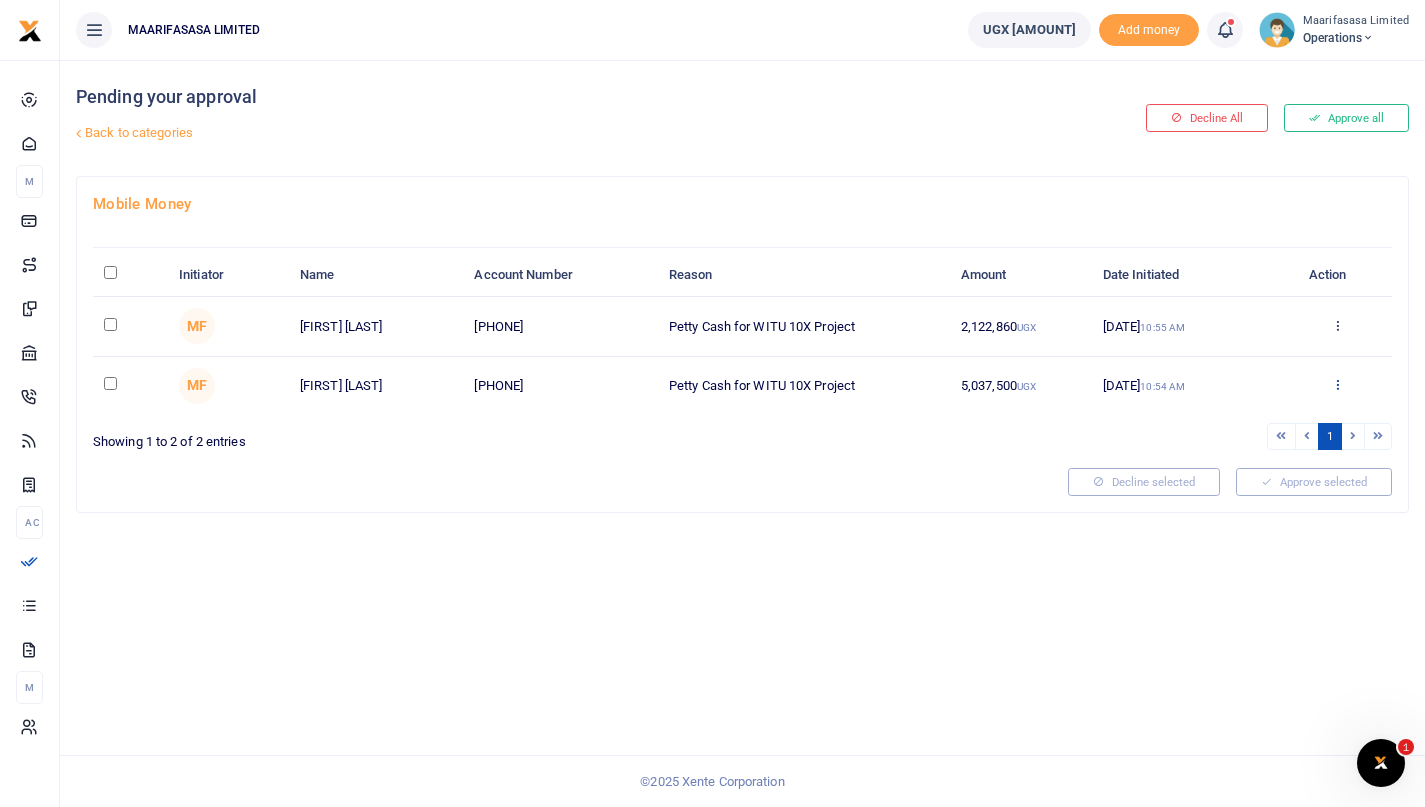 click at bounding box center [1337, 384] 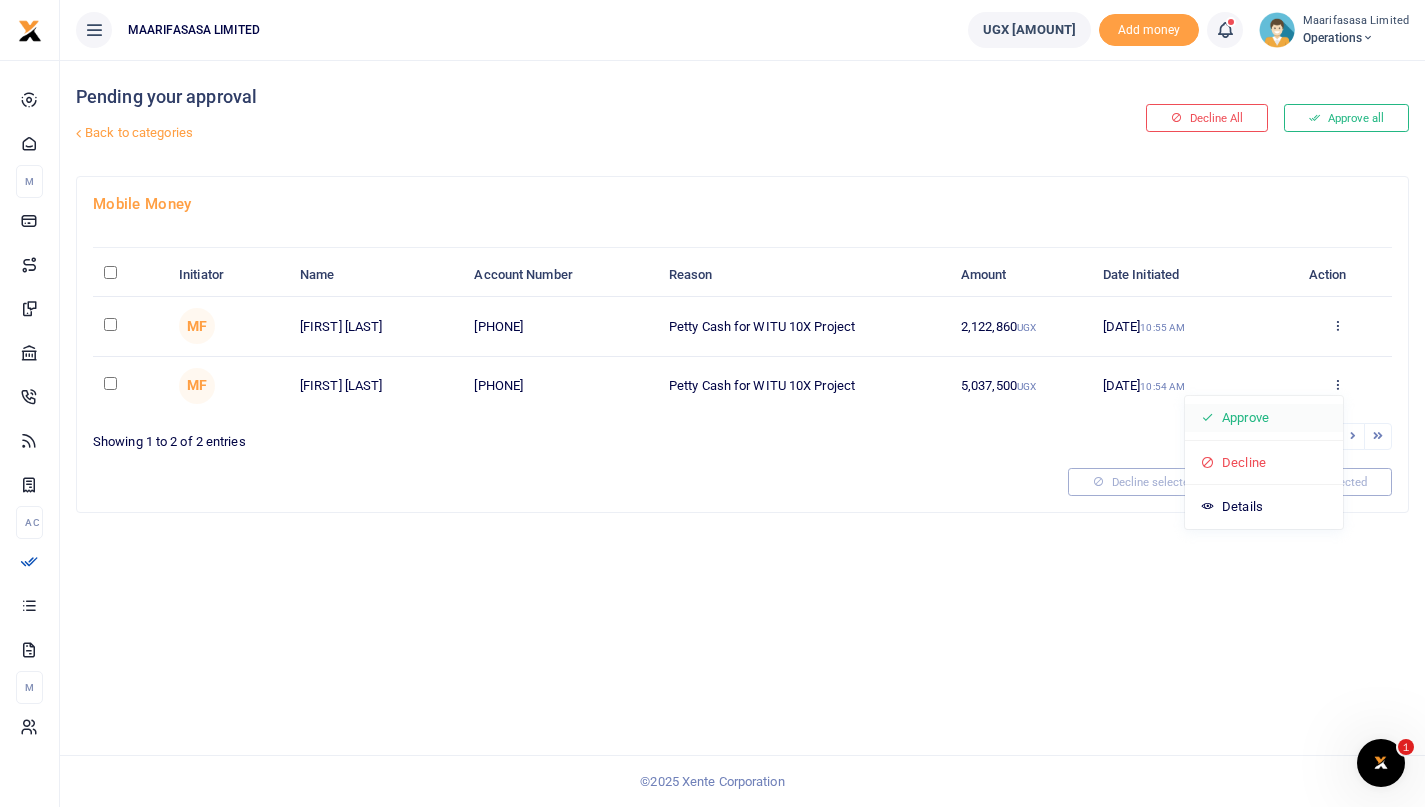 click on "Approve" at bounding box center [1264, 418] 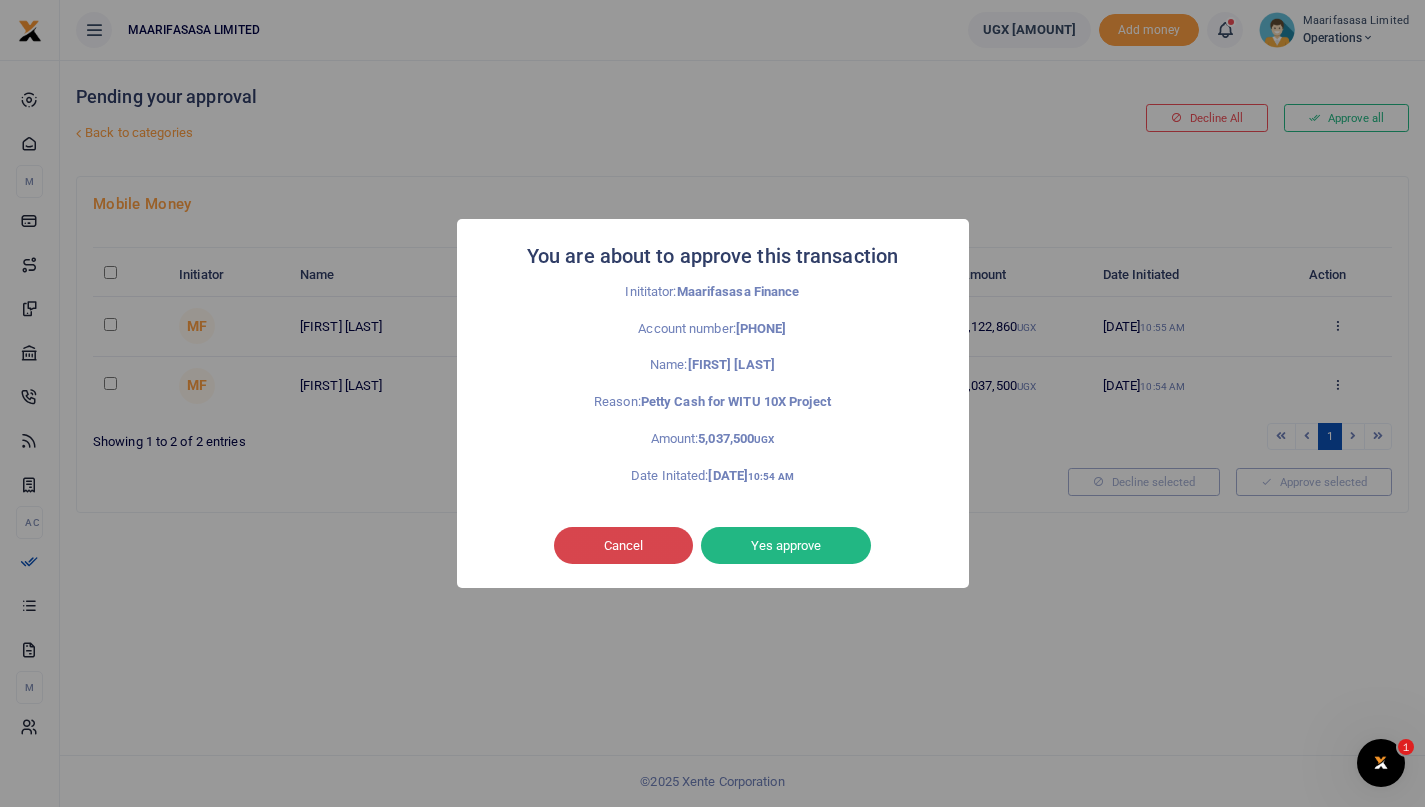 click on "Cancel" at bounding box center [623, 546] 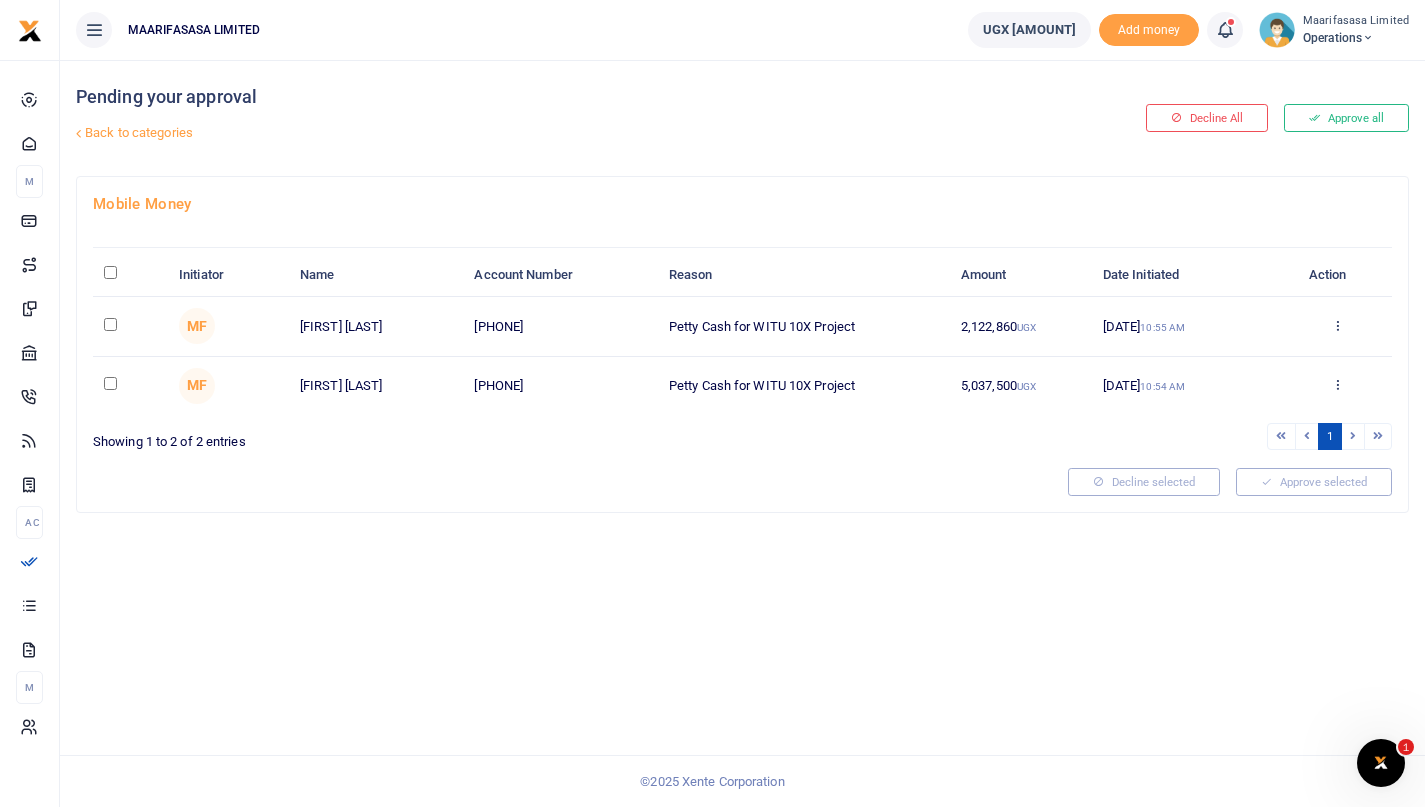 click at bounding box center [110, 272] 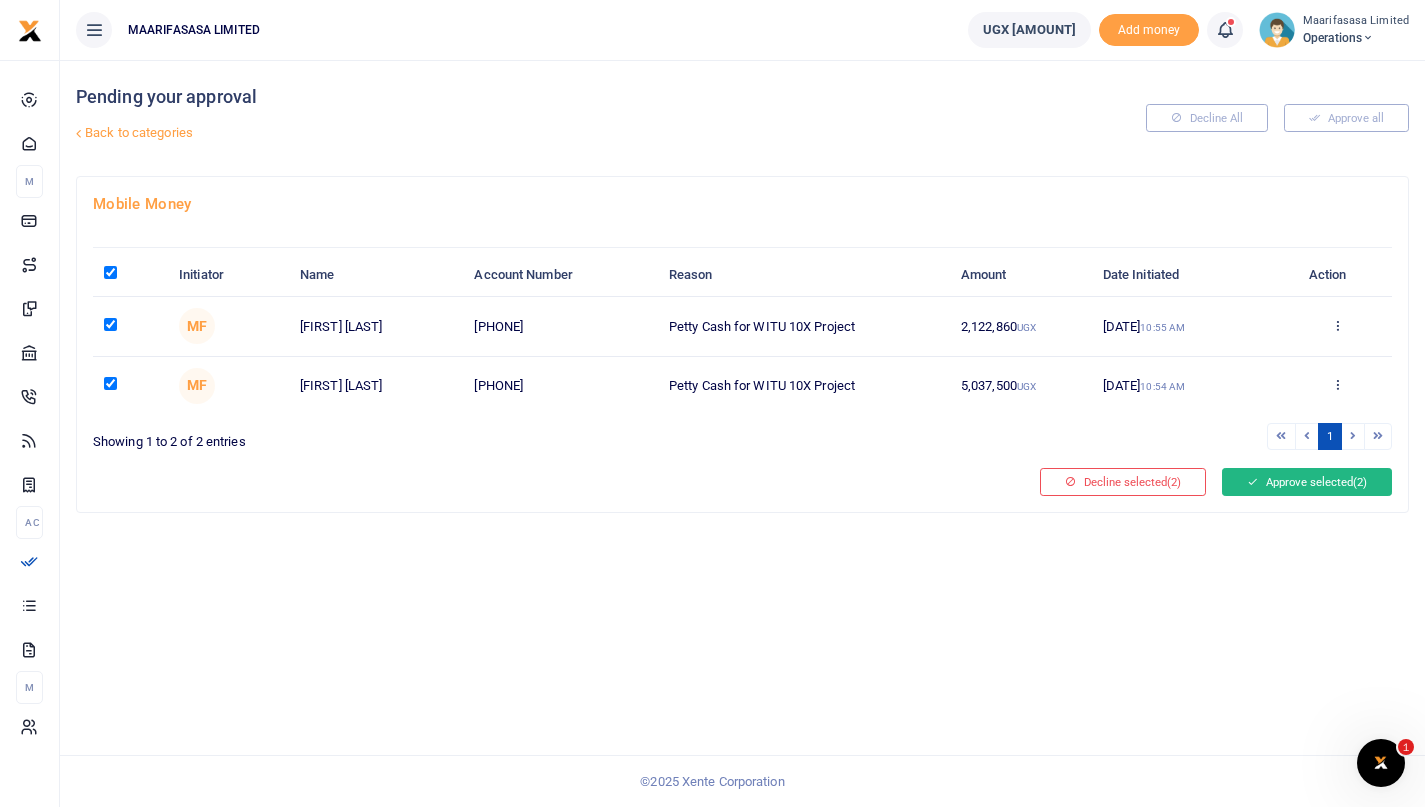 click on "Approve selected  (2)" at bounding box center [1307, 482] 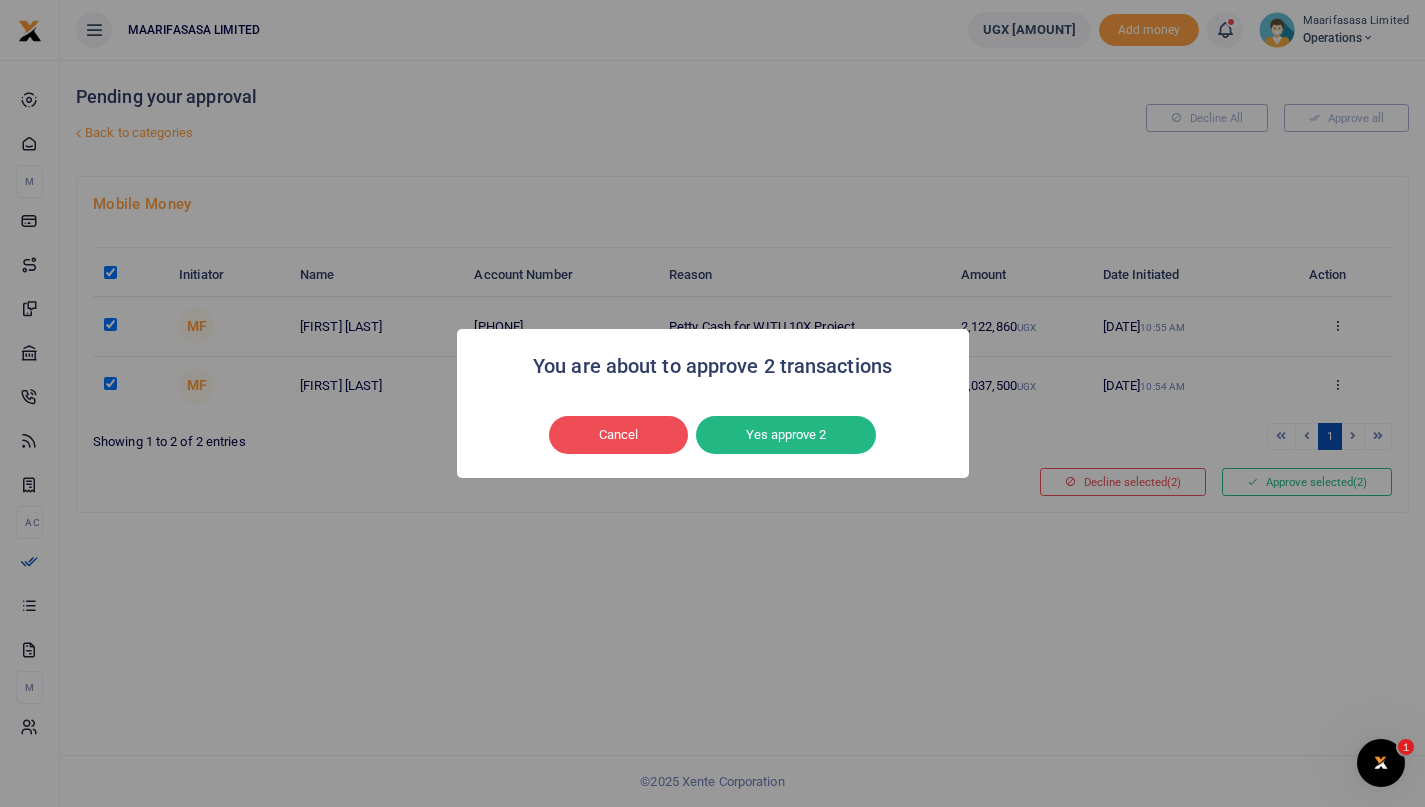 drag, startPoint x: 1285, startPoint y: 475, endPoint x: 906, endPoint y: 462, distance: 379.2229 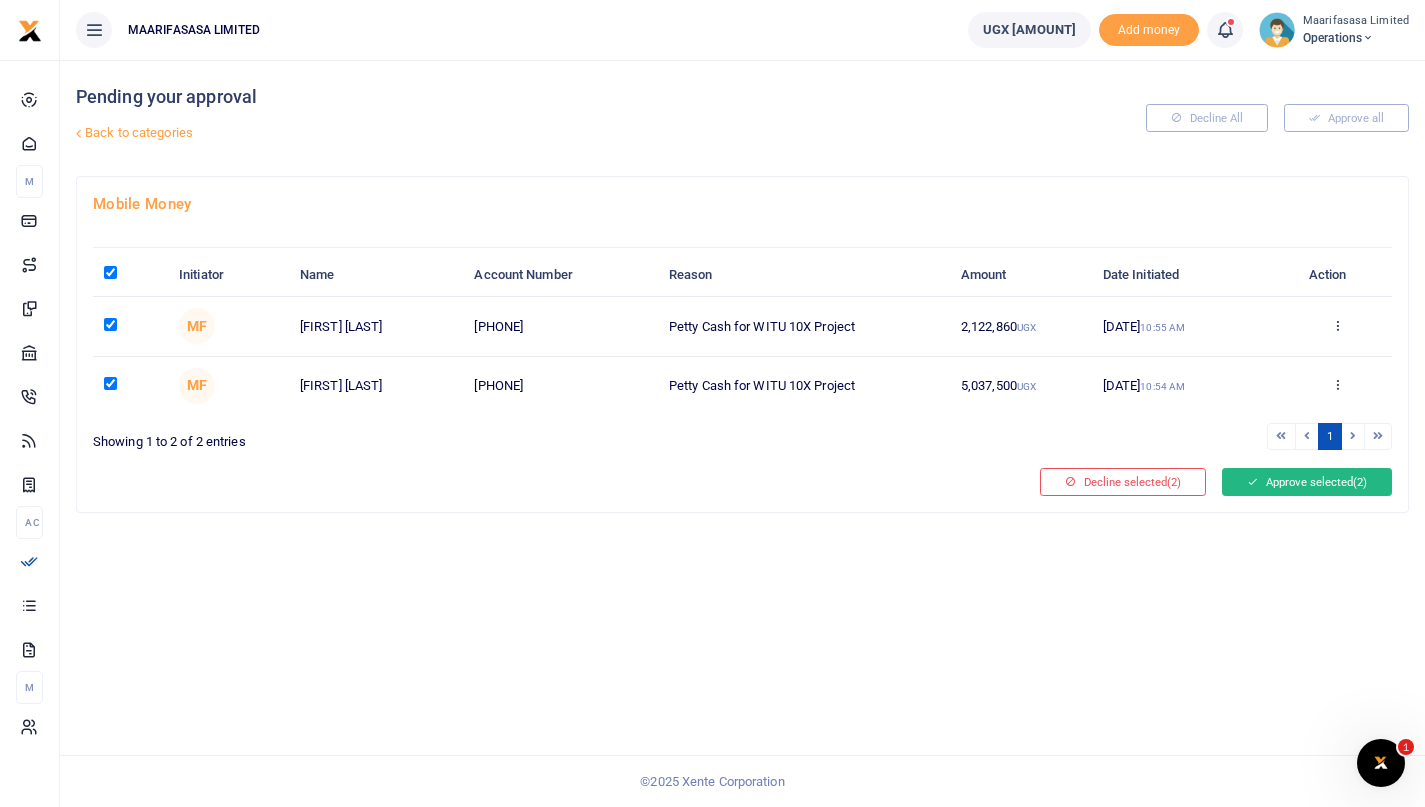 click on "Approve selected  (2)" at bounding box center [1307, 482] 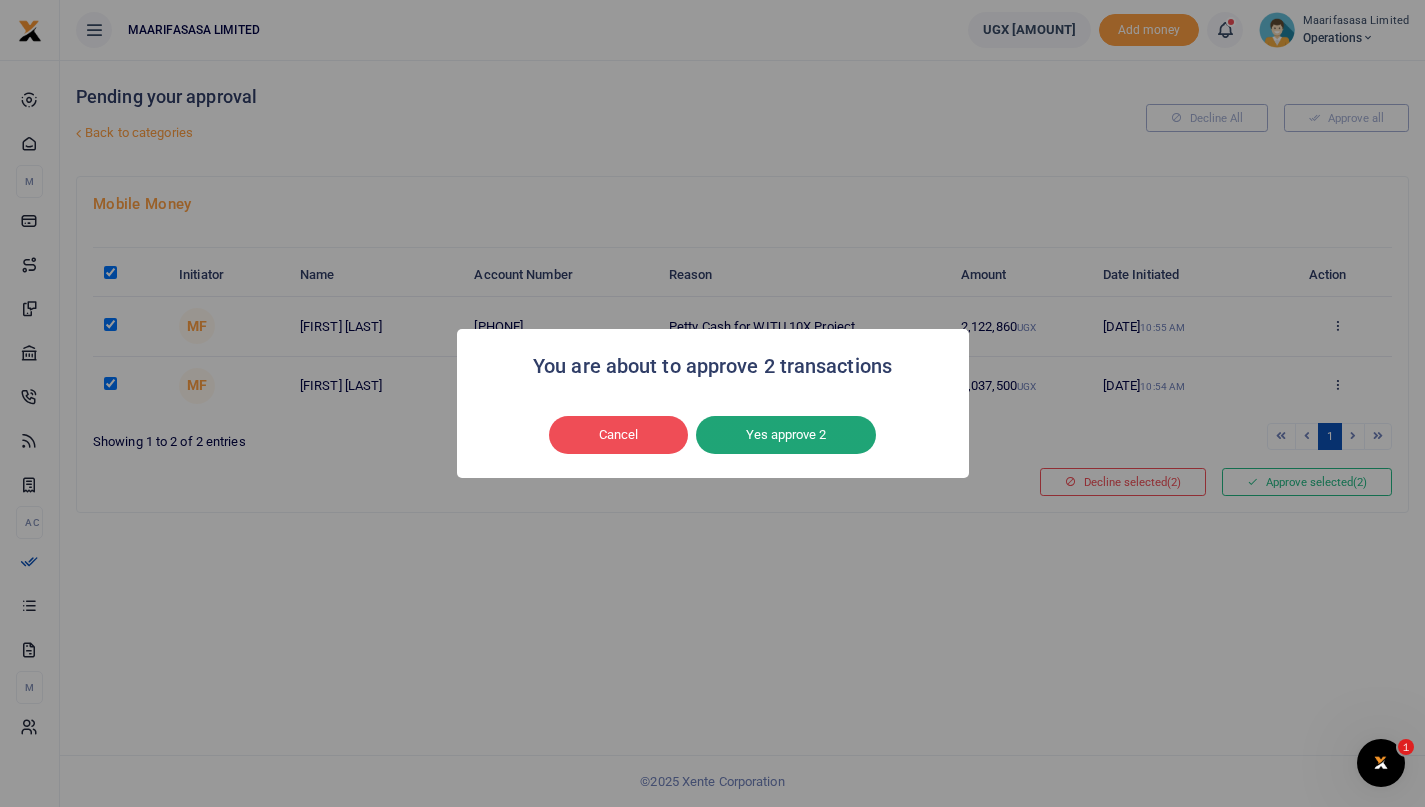 click on "Yes approve 2" at bounding box center (786, 435) 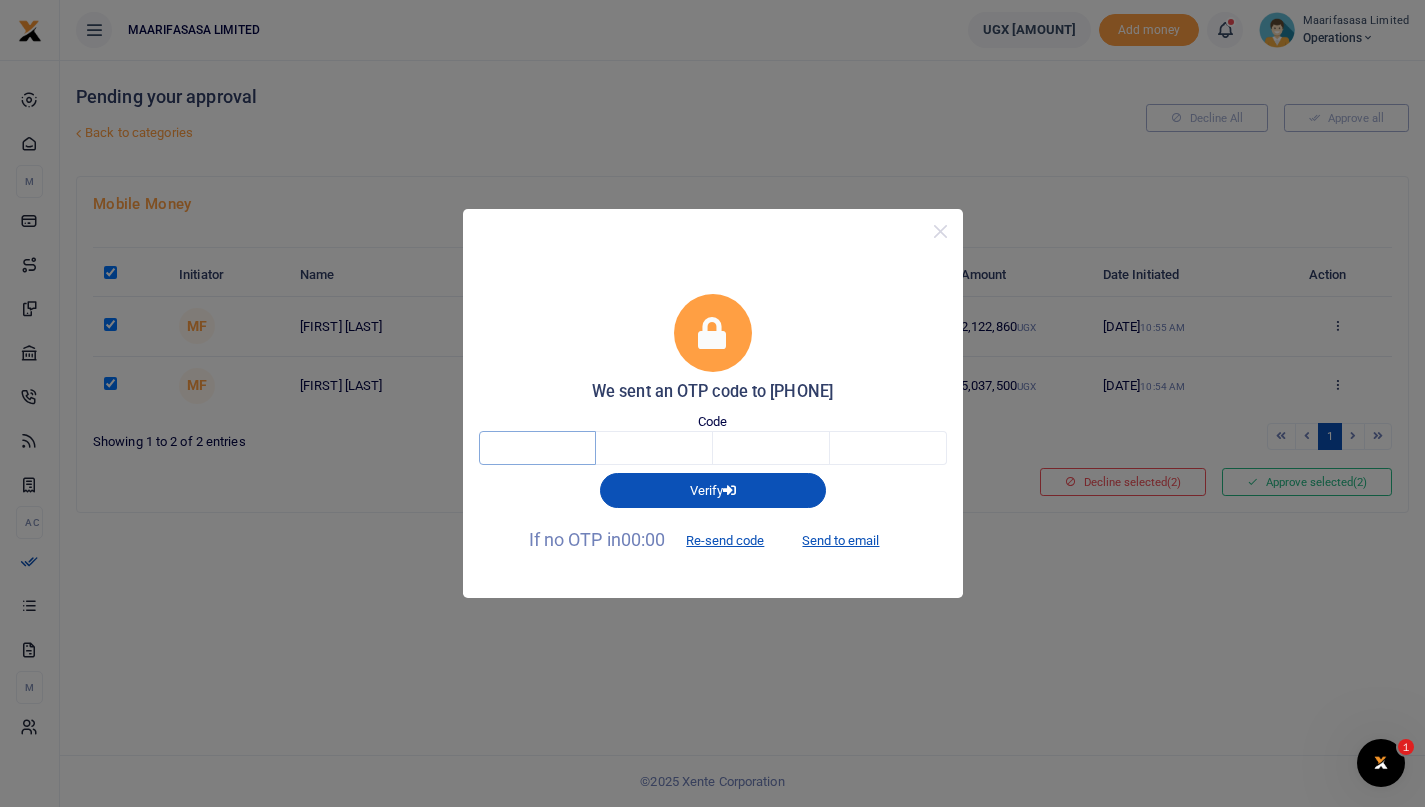click at bounding box center (537, 448) 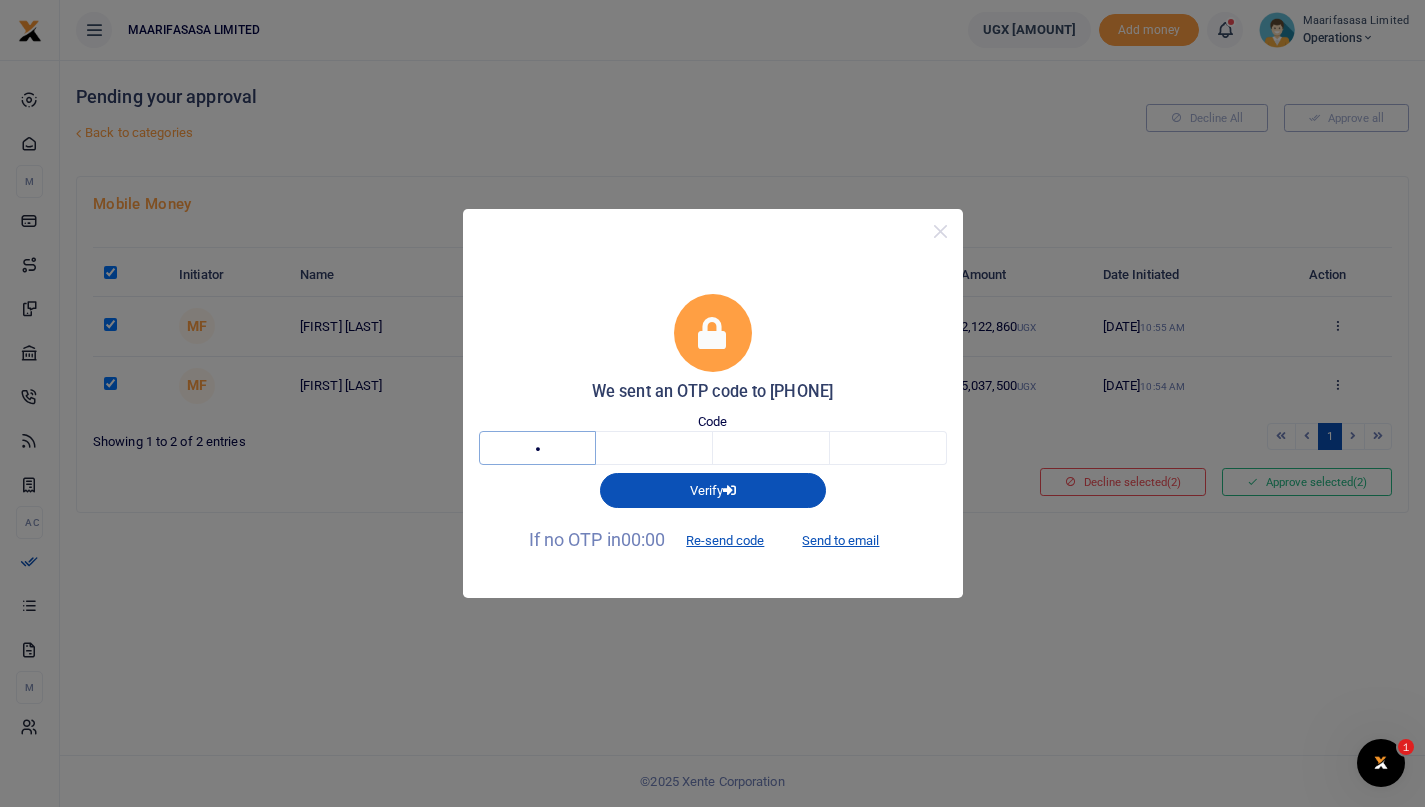 type on "7" 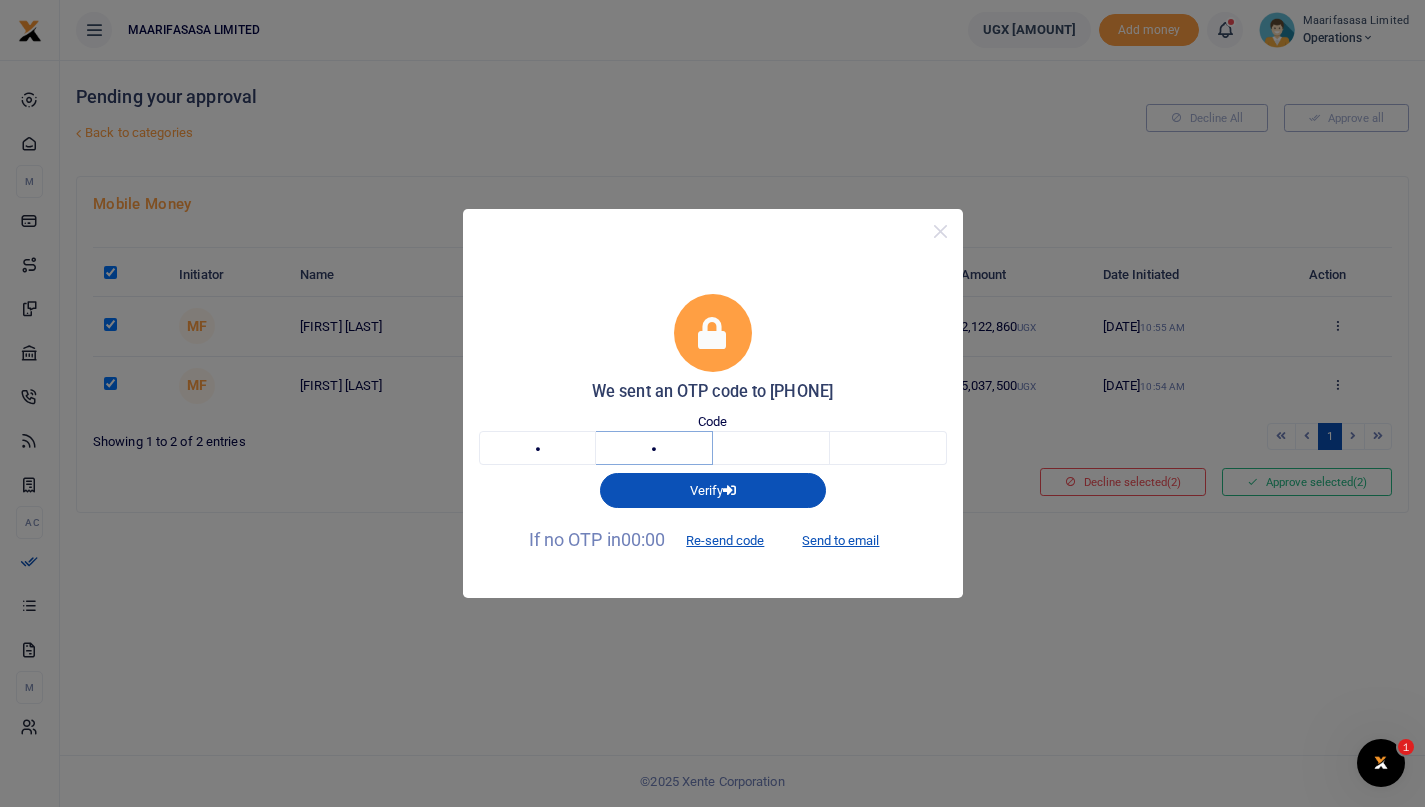 type on "8" 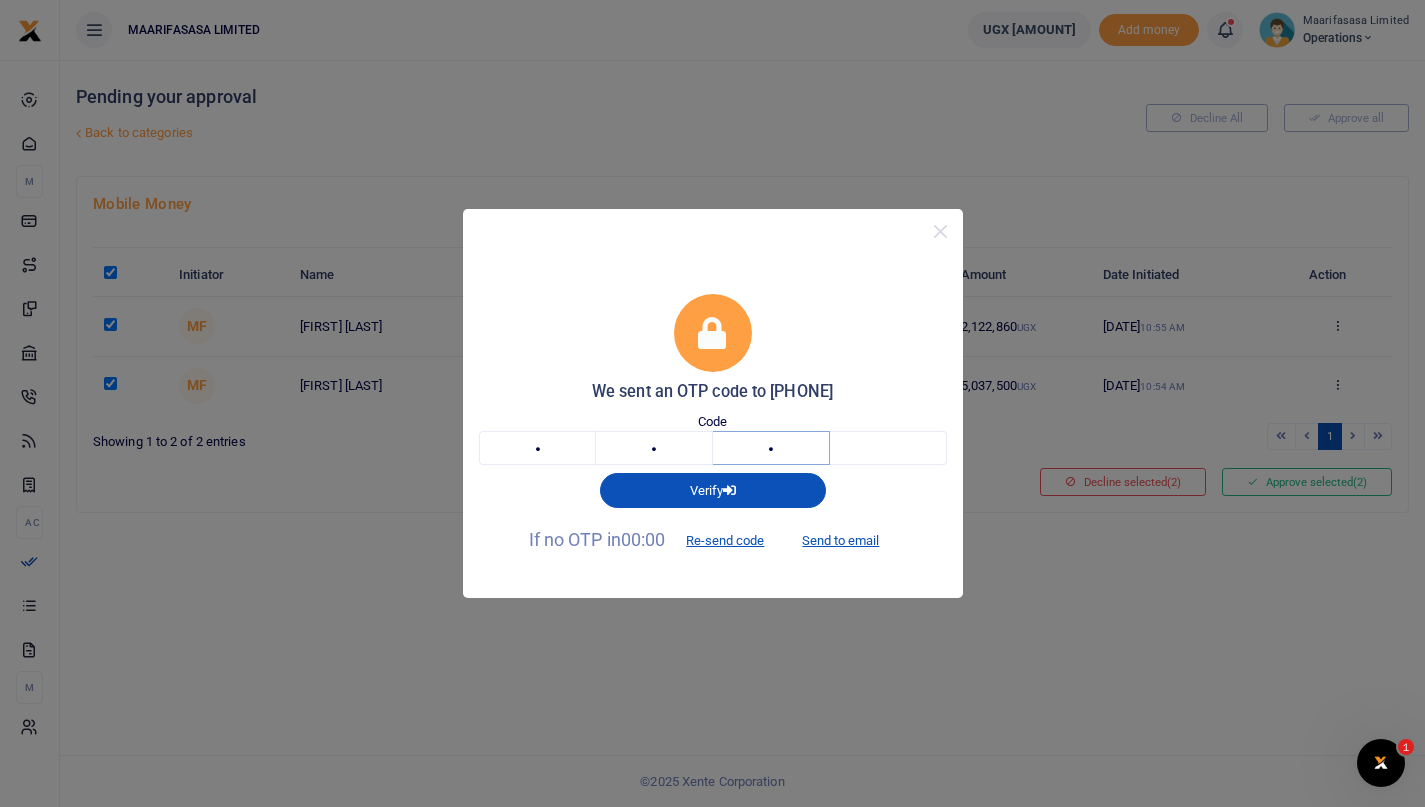 type on "8" 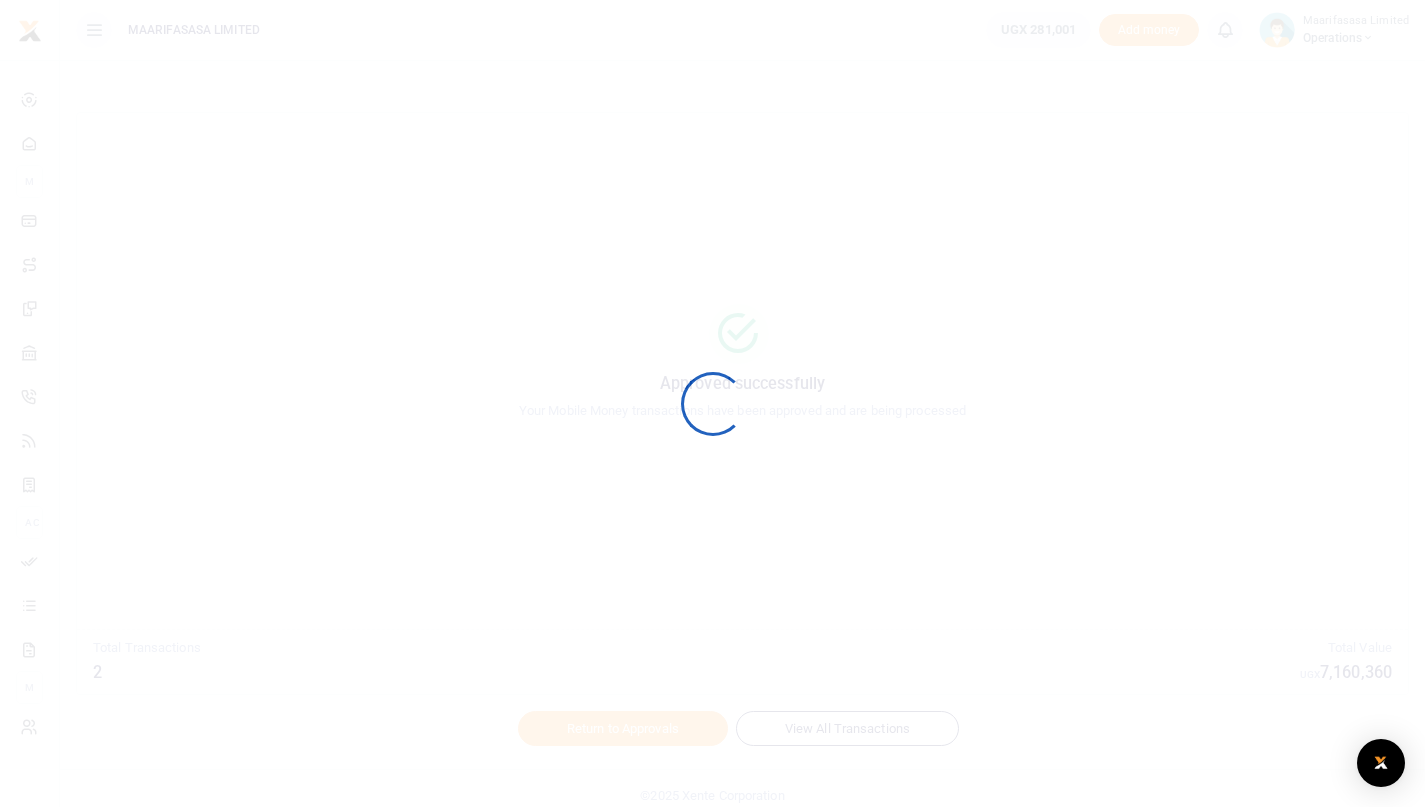 scroll, scrollTop: 0, scrollLeft: 0, axis: both 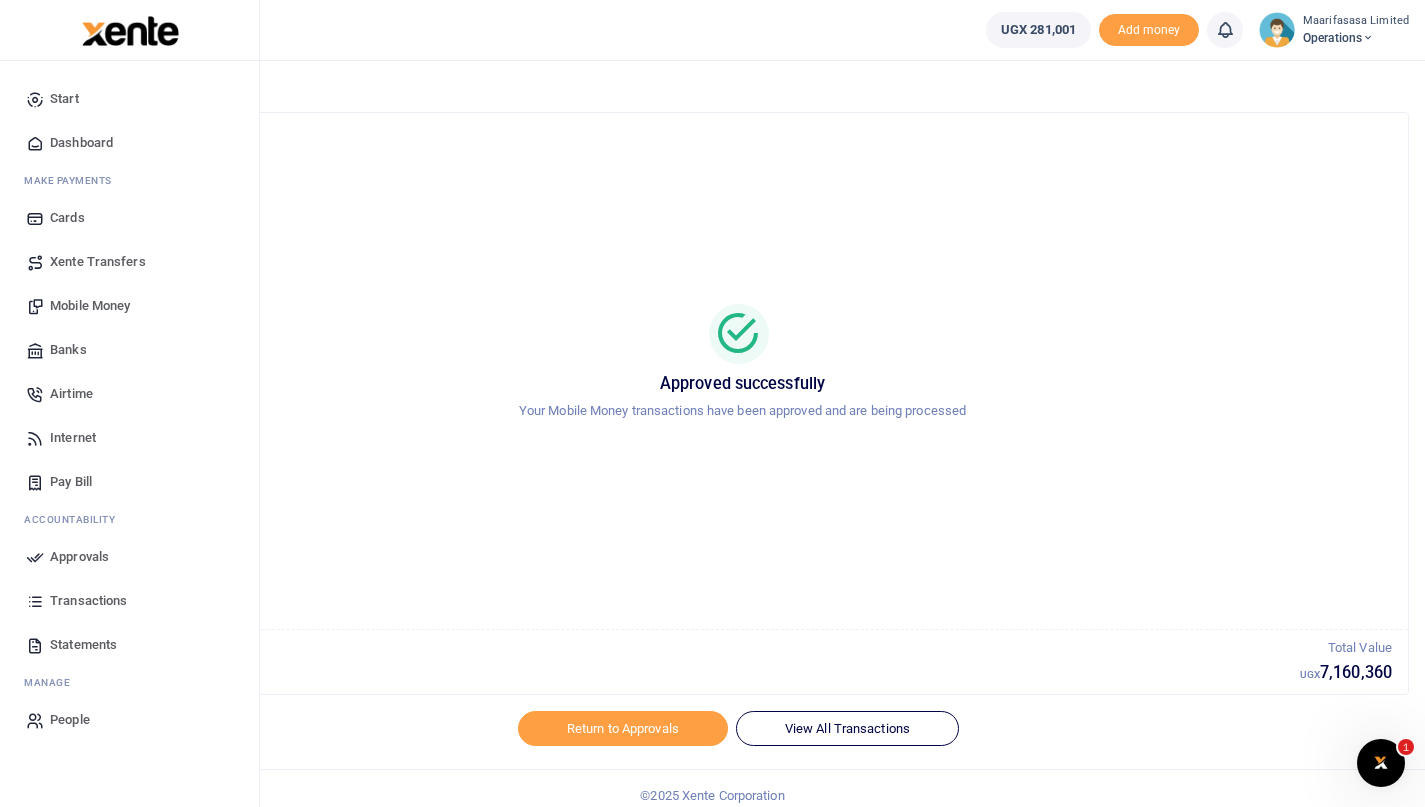 click on "Transactions" at bounding box center (88, 601) 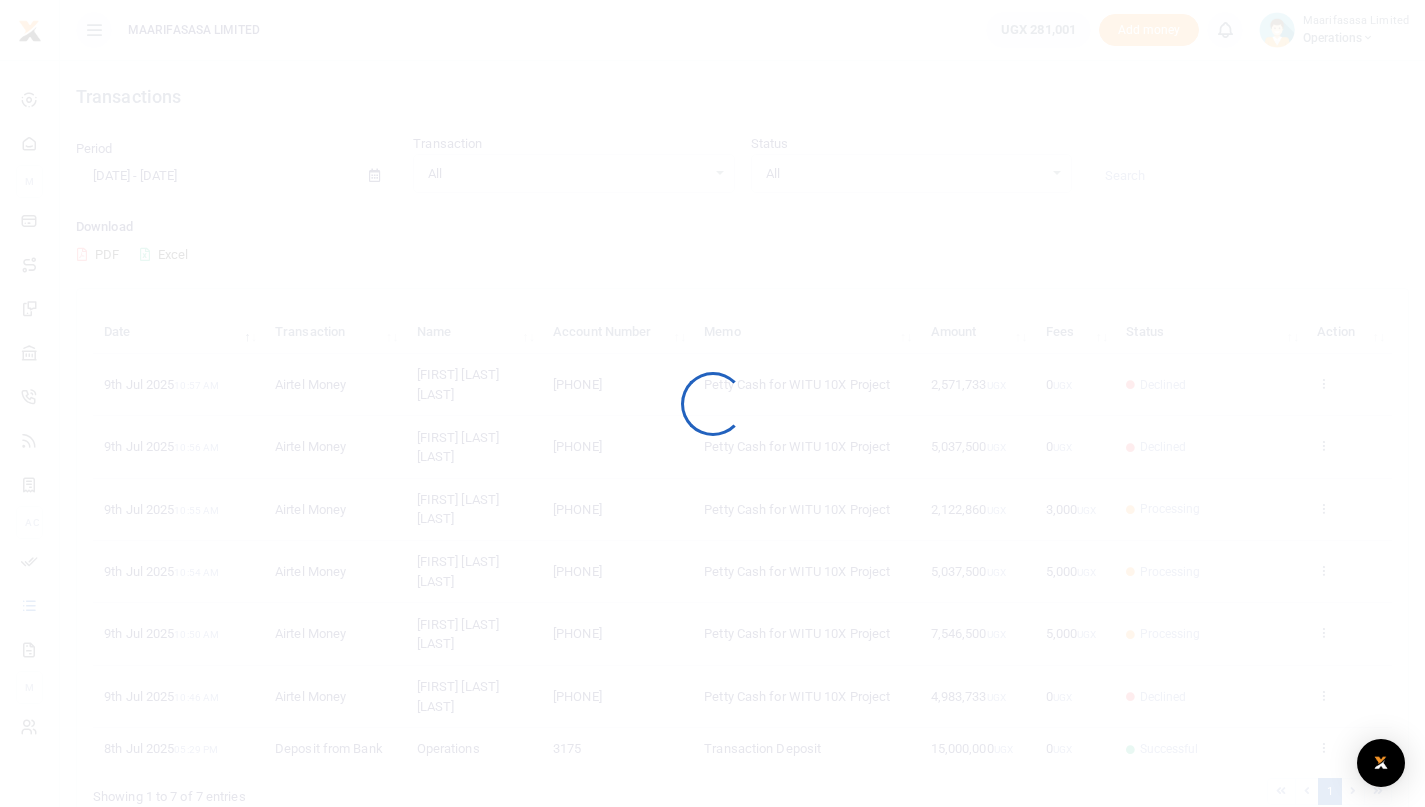 scroll, scrollTop: 0, scrollLeft: 0, axis: both 